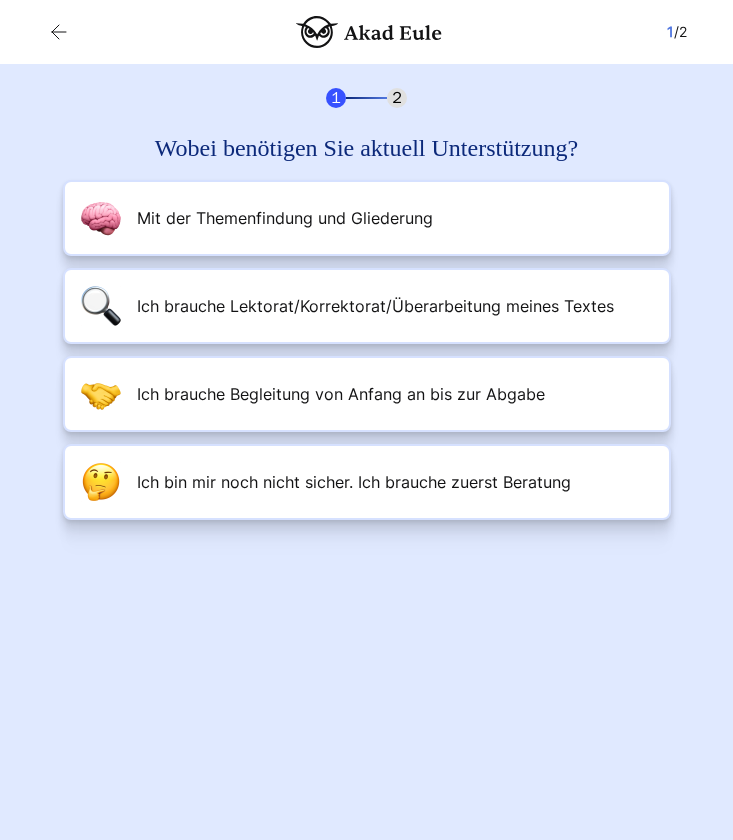 scroll, scrollTop: 0, scrollLeft: 0, axis: both 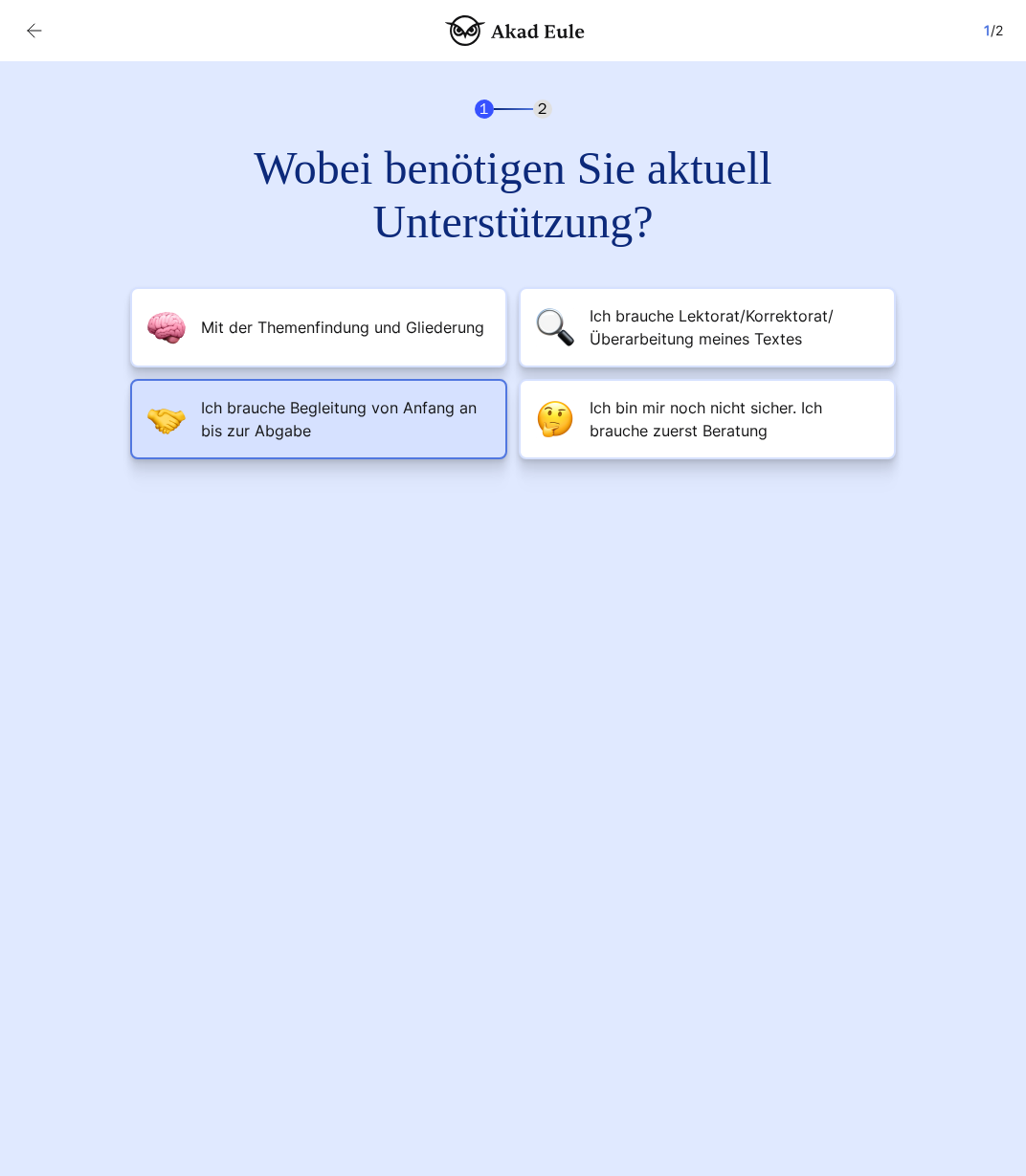 click on "Ich brauche Begleitung von Anfang an bis zur Abgabe" at bounding box center [346, 419] 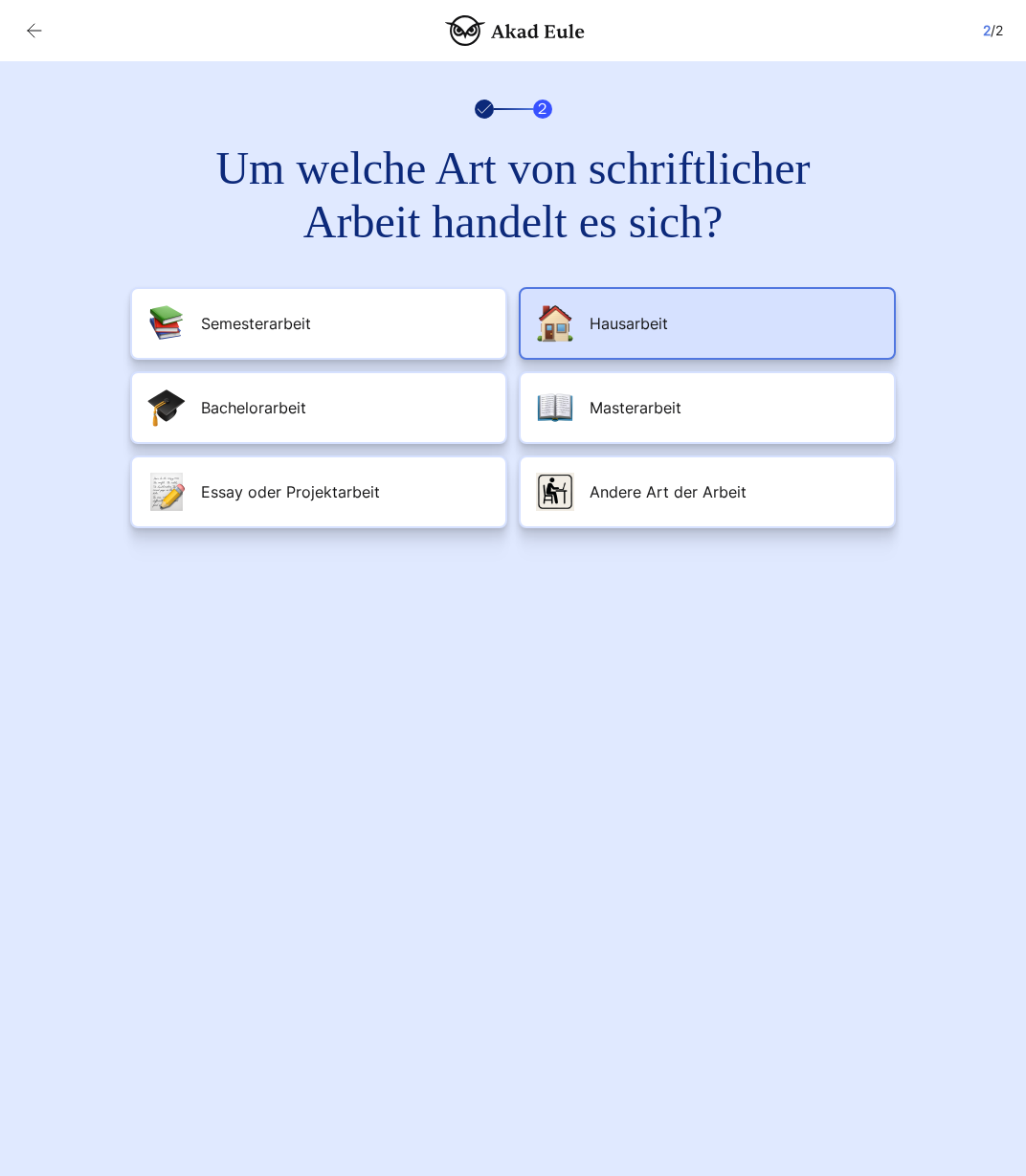 click on "Hausarbeit" at bounding box center (629, 323) 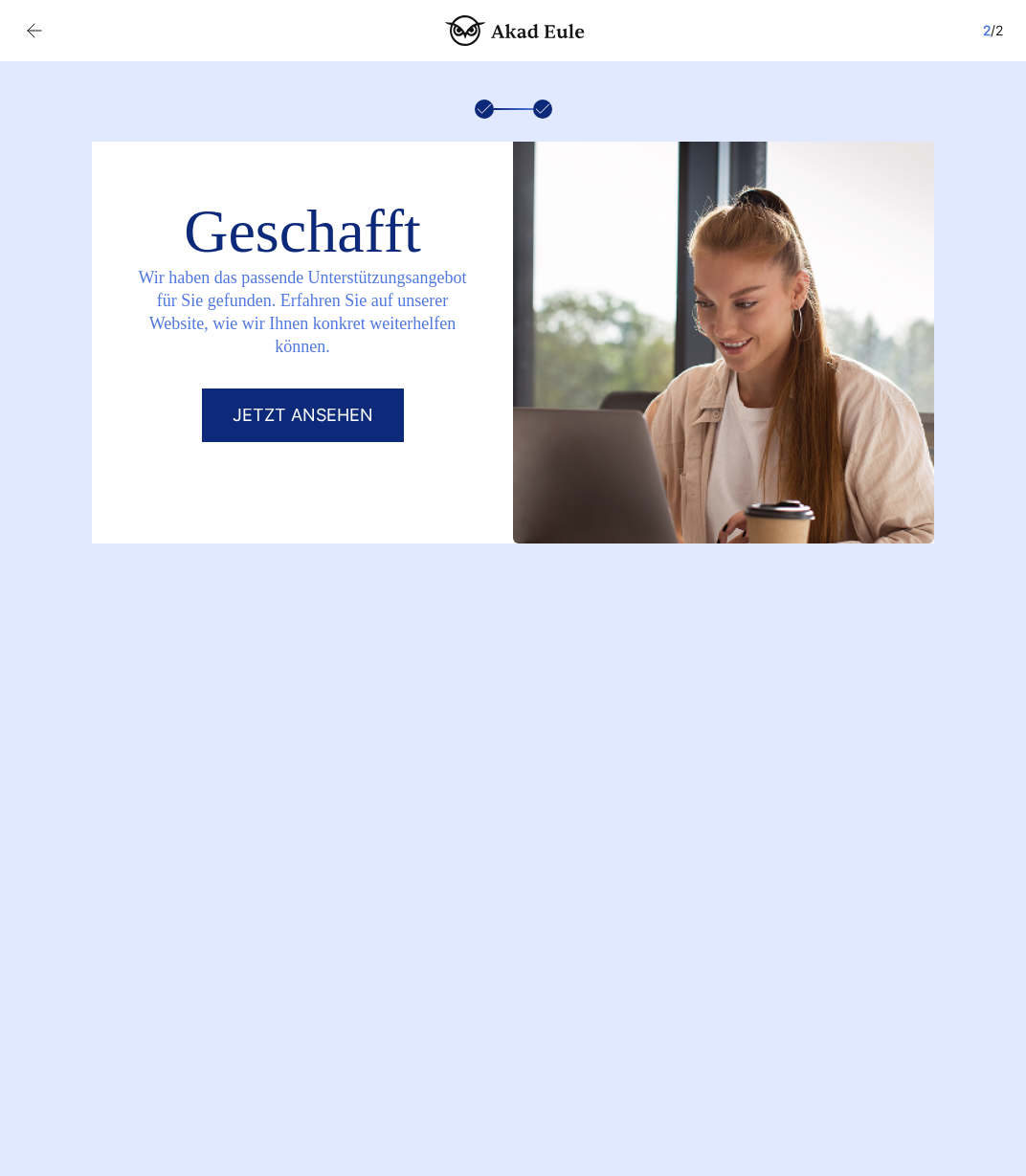 click on "Jetzt ansehen" at bounding box center [302, 415] 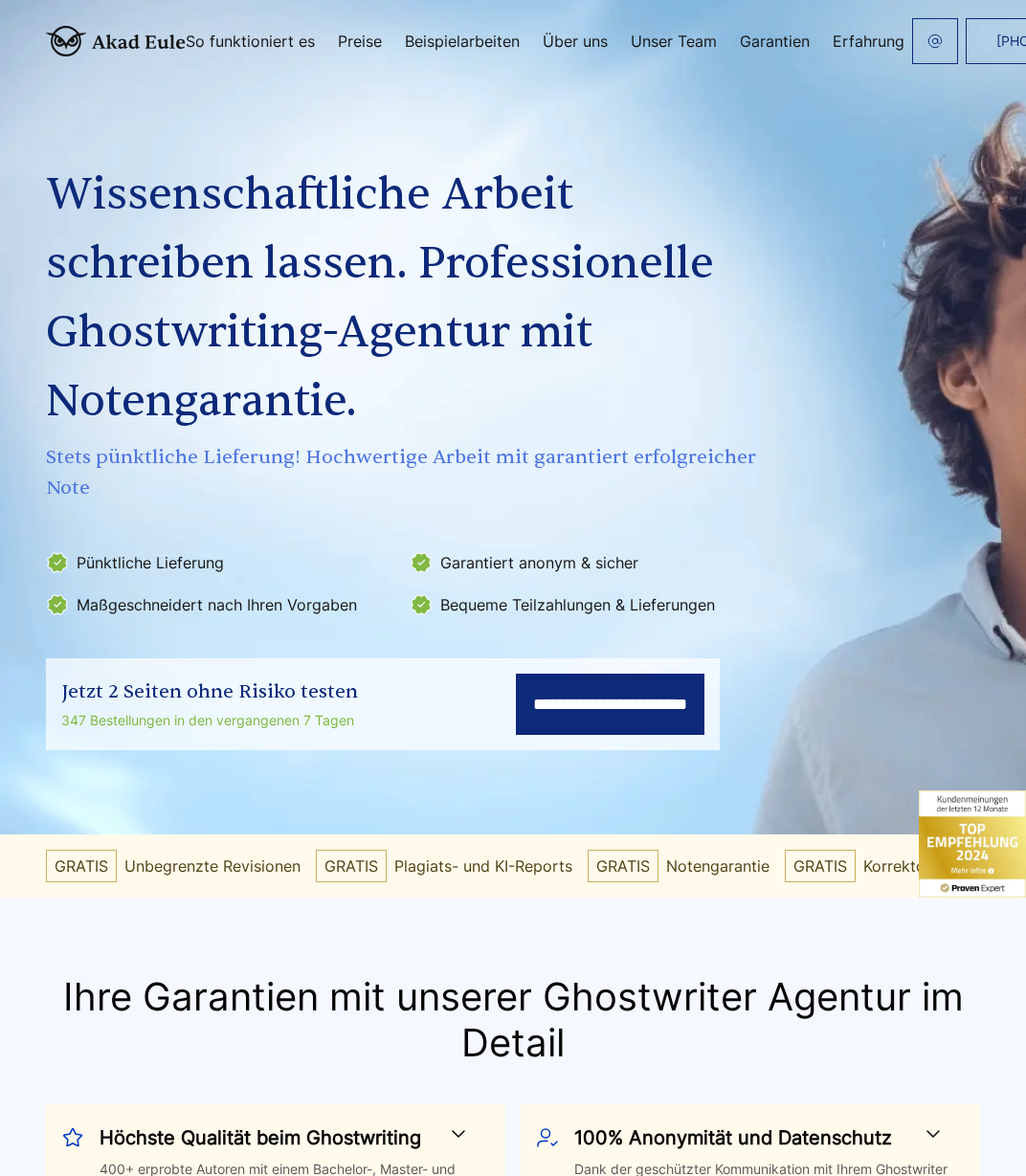 scroll, scrollTop: 0, scrollLeft: 0, axis: both 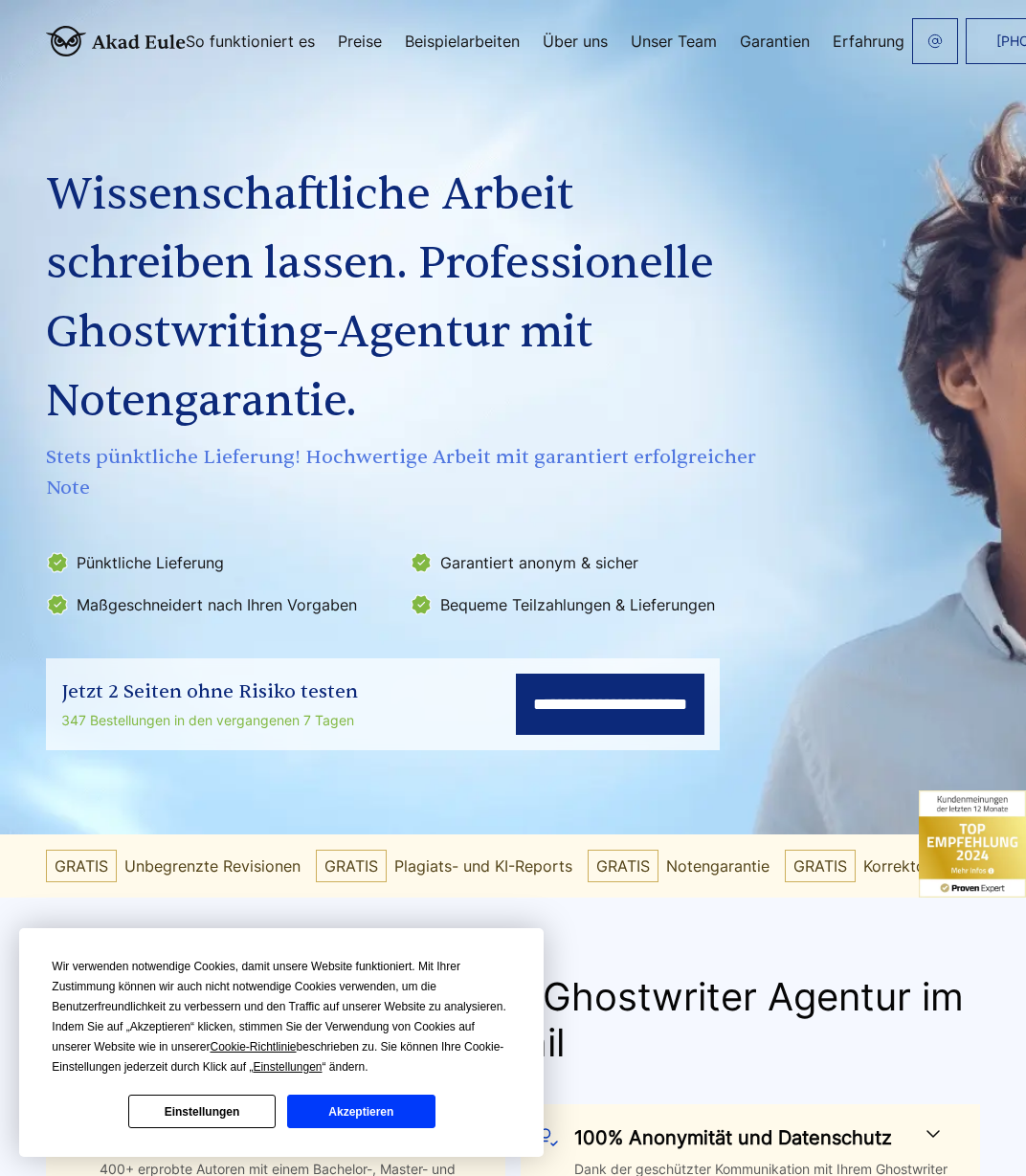 click on "Akzeptieren" at bounding box center [361, 1111] 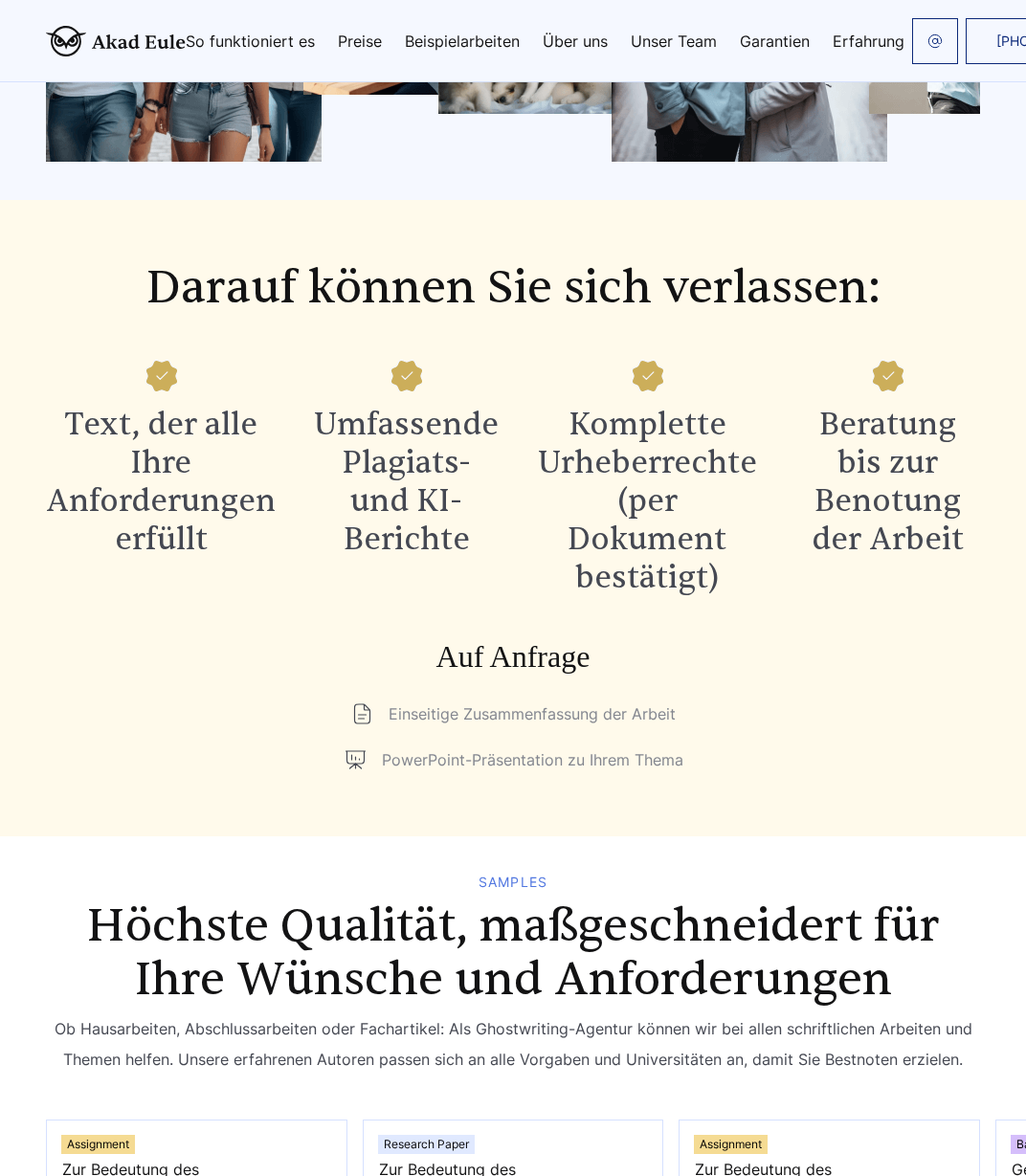 scroll, scrollTop: 2562, scrollLeft: 0, axis: vertical 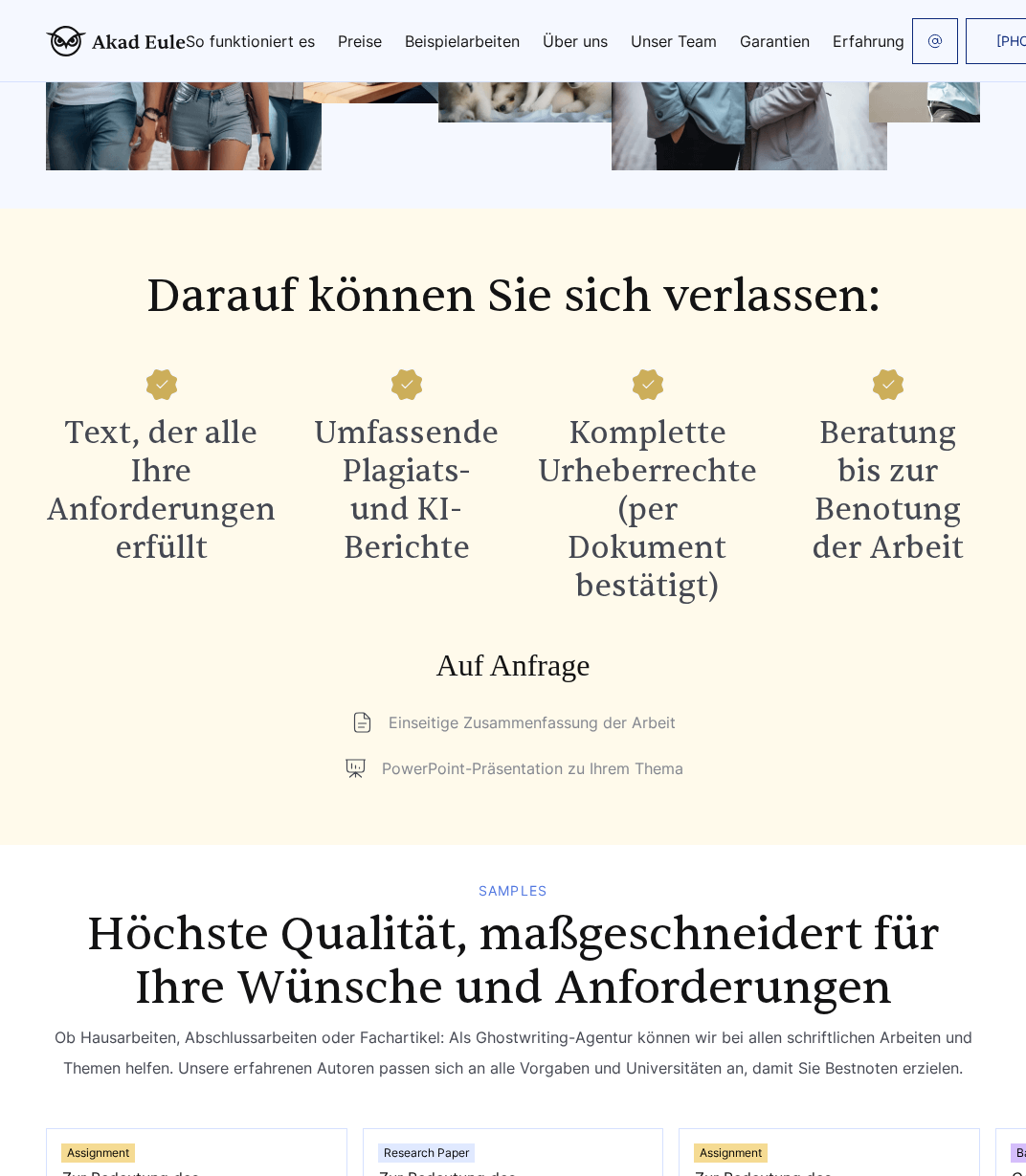click on "JETZT PREIS KALKULIEREN" at bounding box center (513, -205) 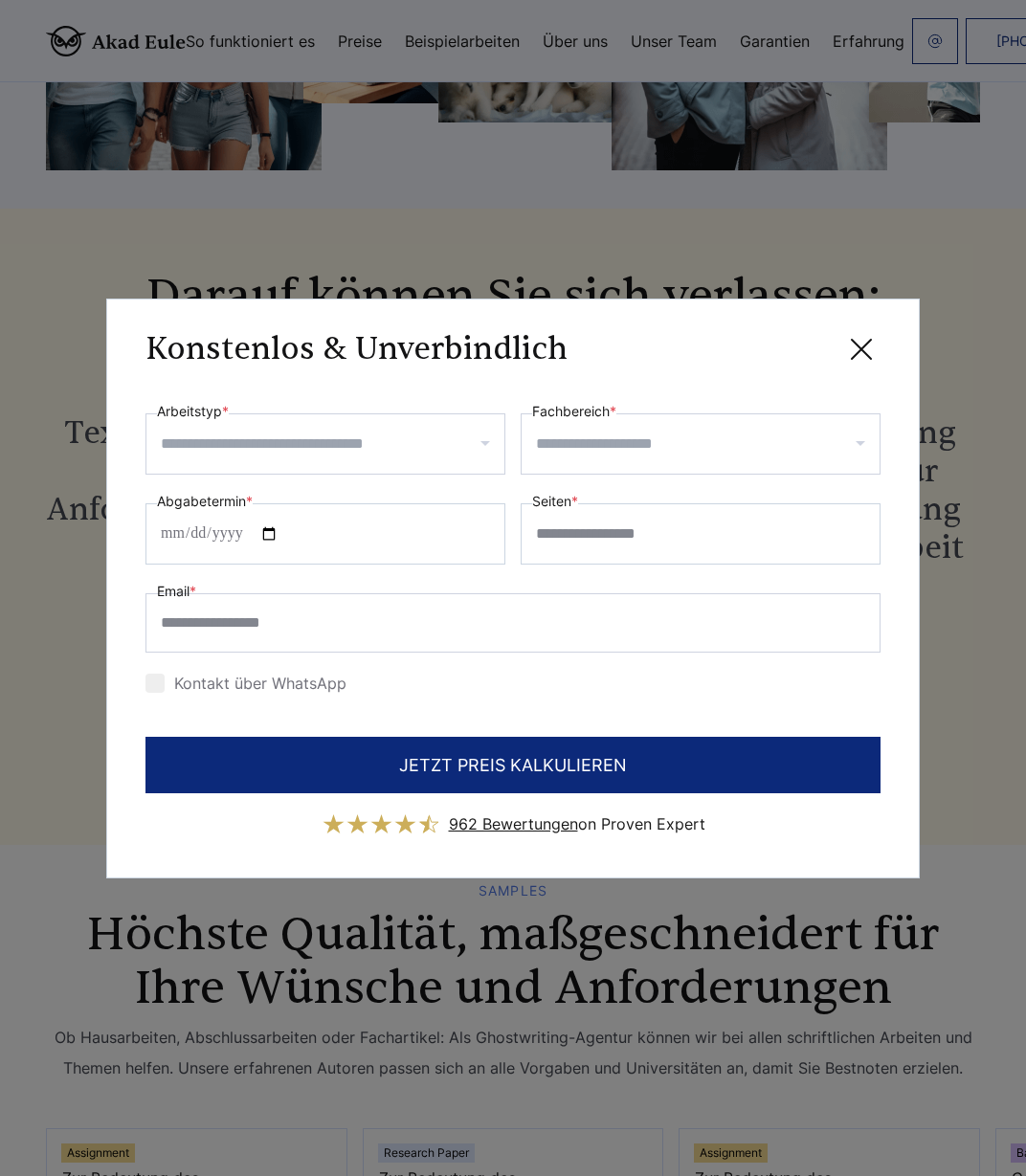 click on "Arbeitstyp  *" at bounding box center (332, 444) 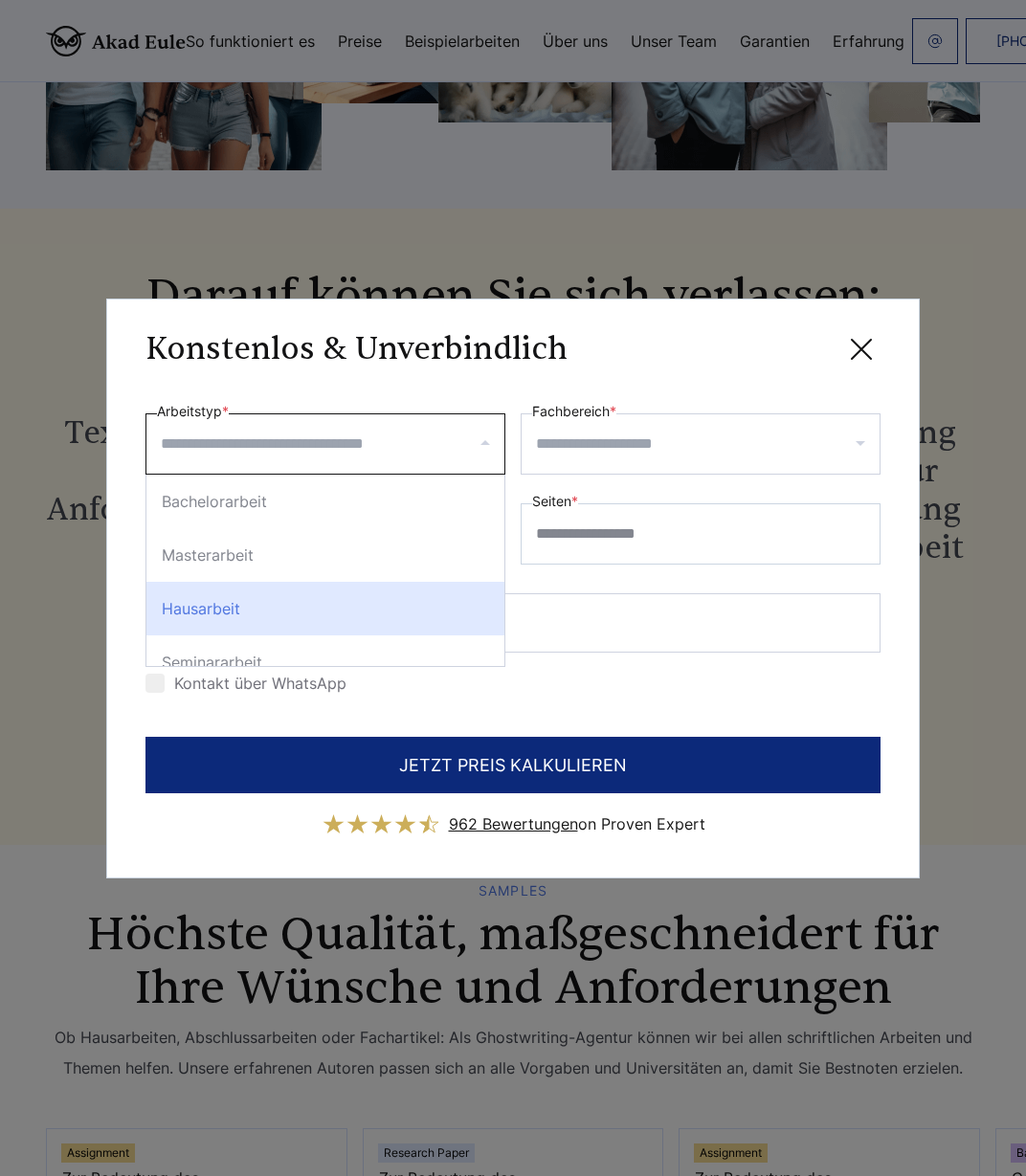 click on "Hausarbeit" at bounding box center [325, 609] 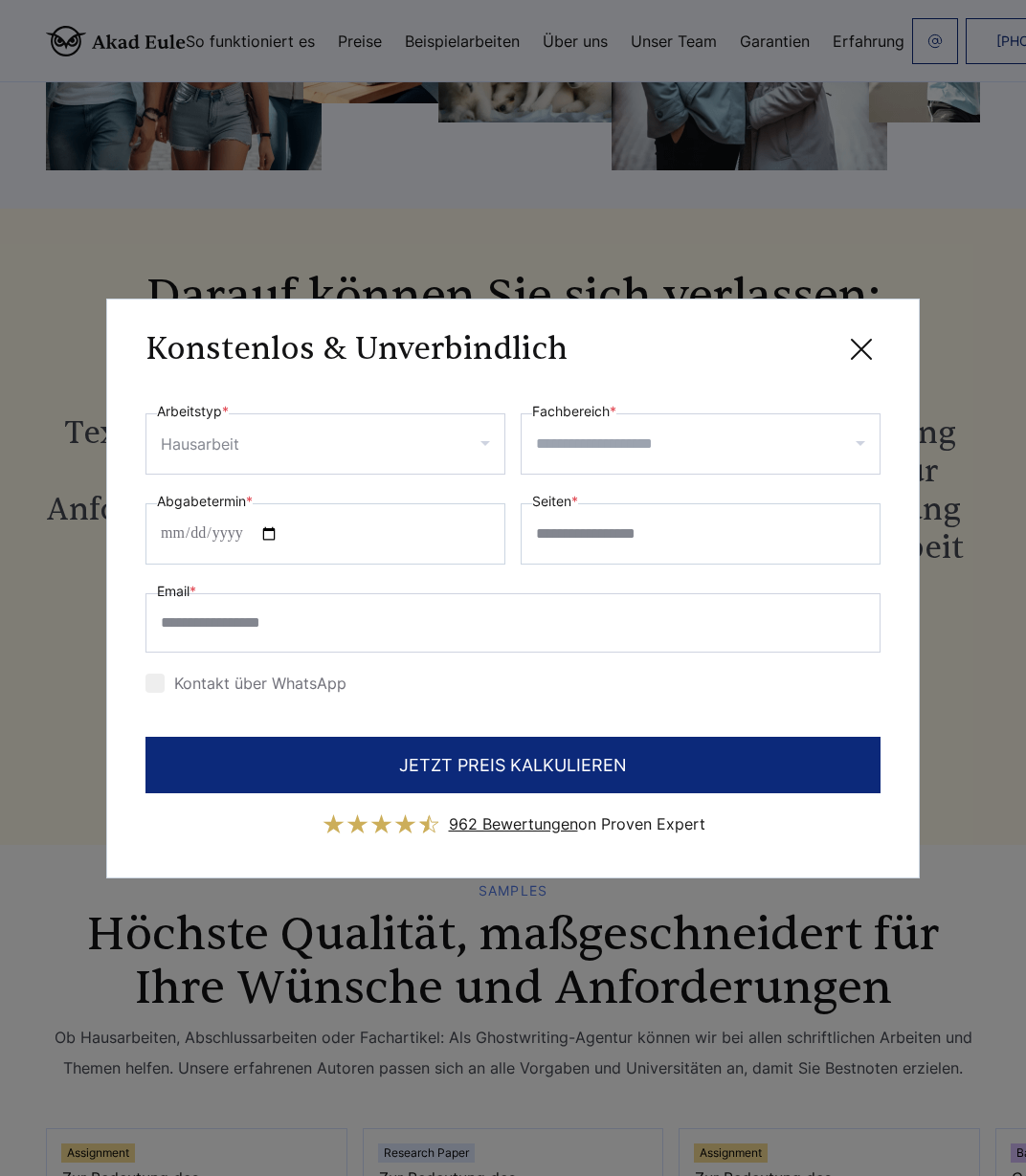 click on "Fachbereich  *" at bounding box center [707, 444] 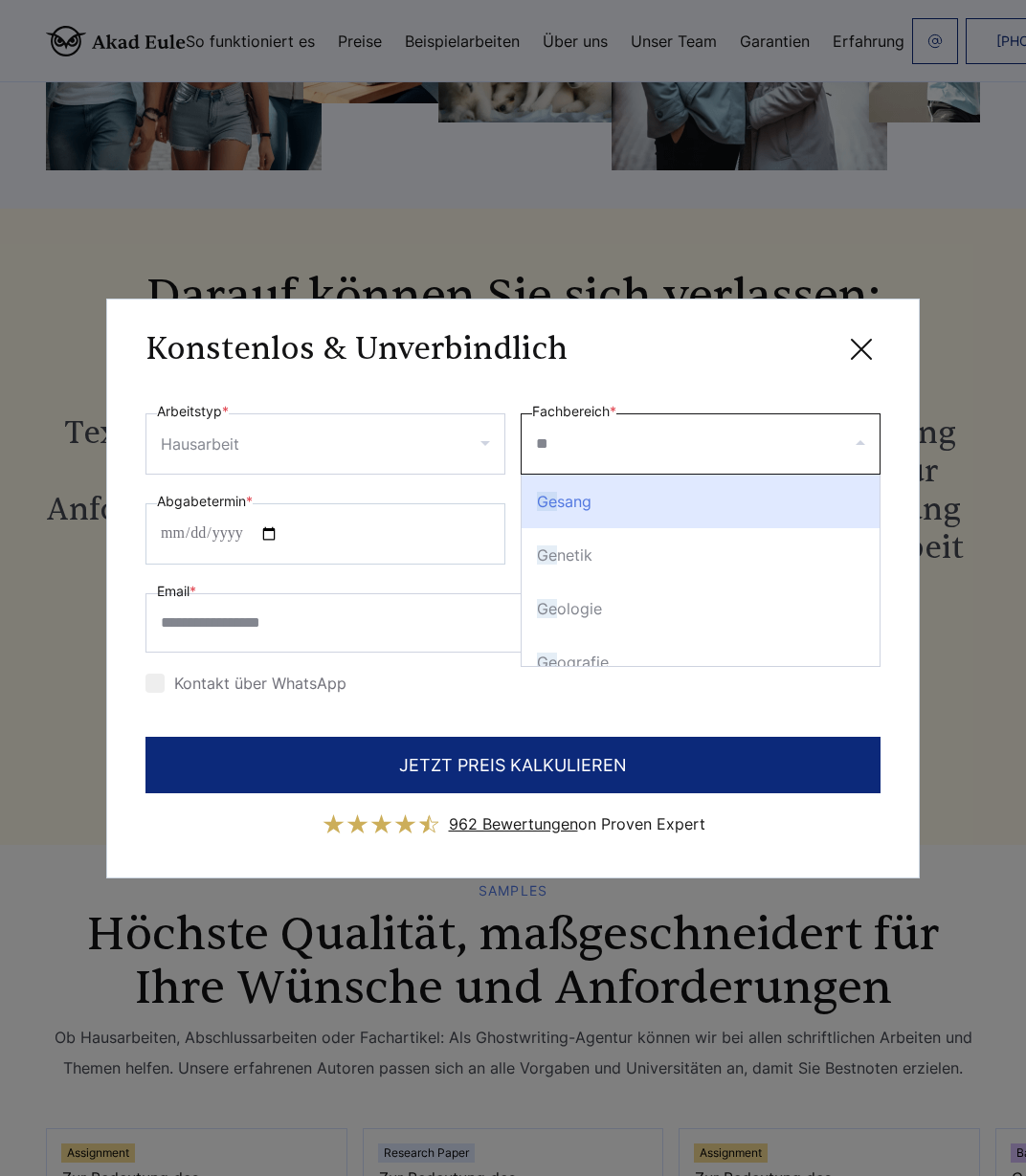 type on "***" 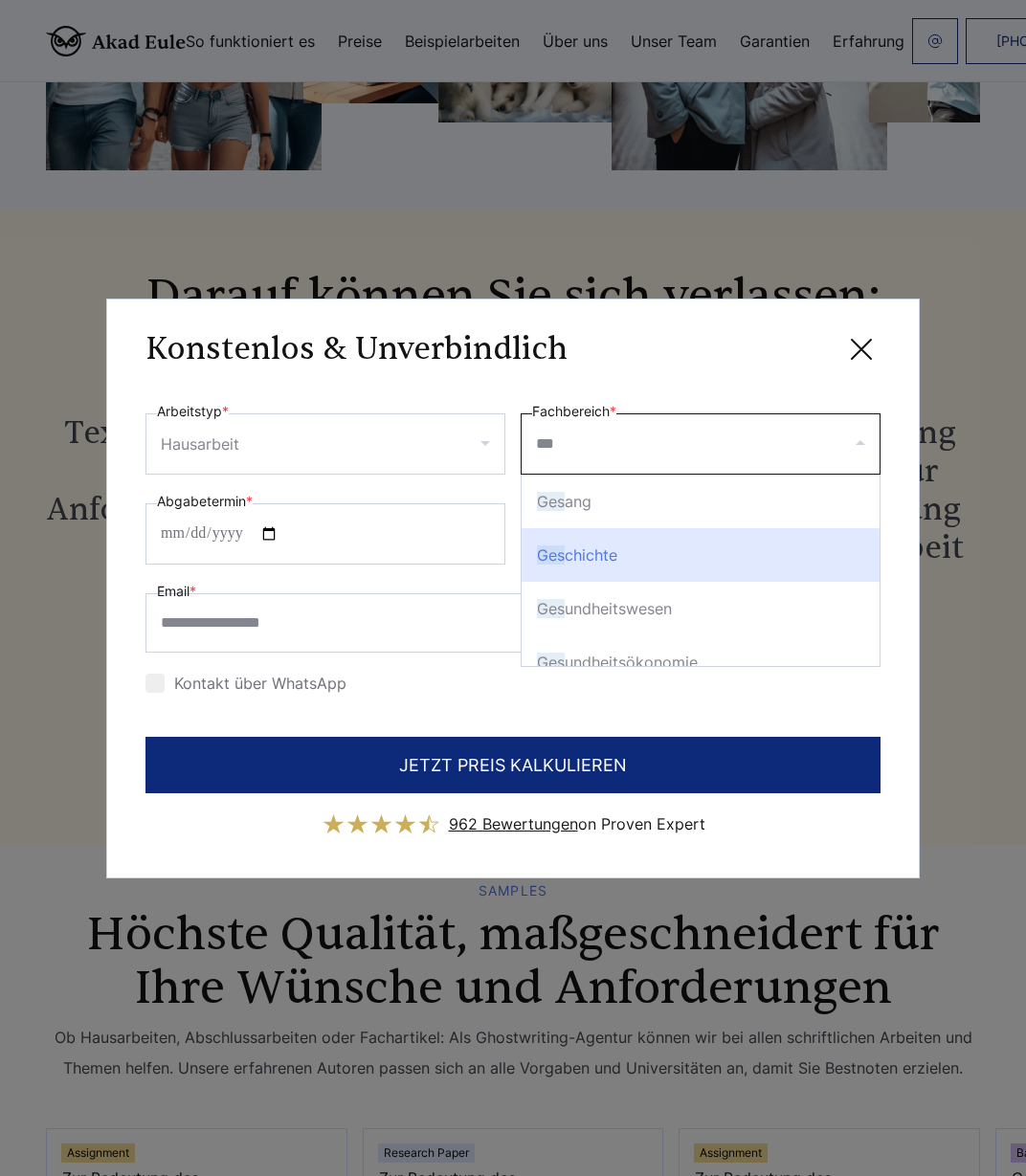 click on "Ges chichte" at bounding box center (701, 555) 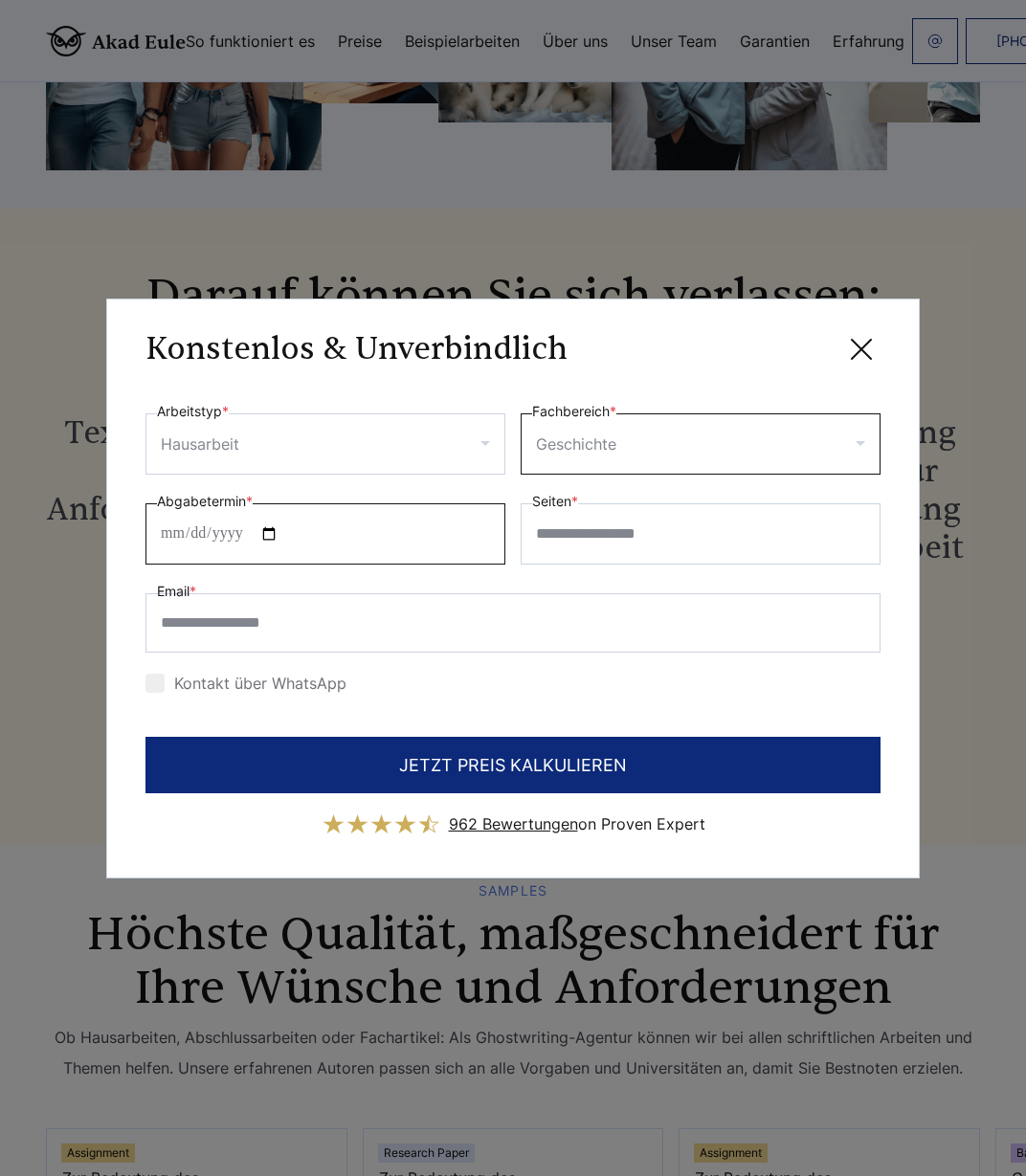 click on "Abgabetermin  *" at bounding box center (325, 534) 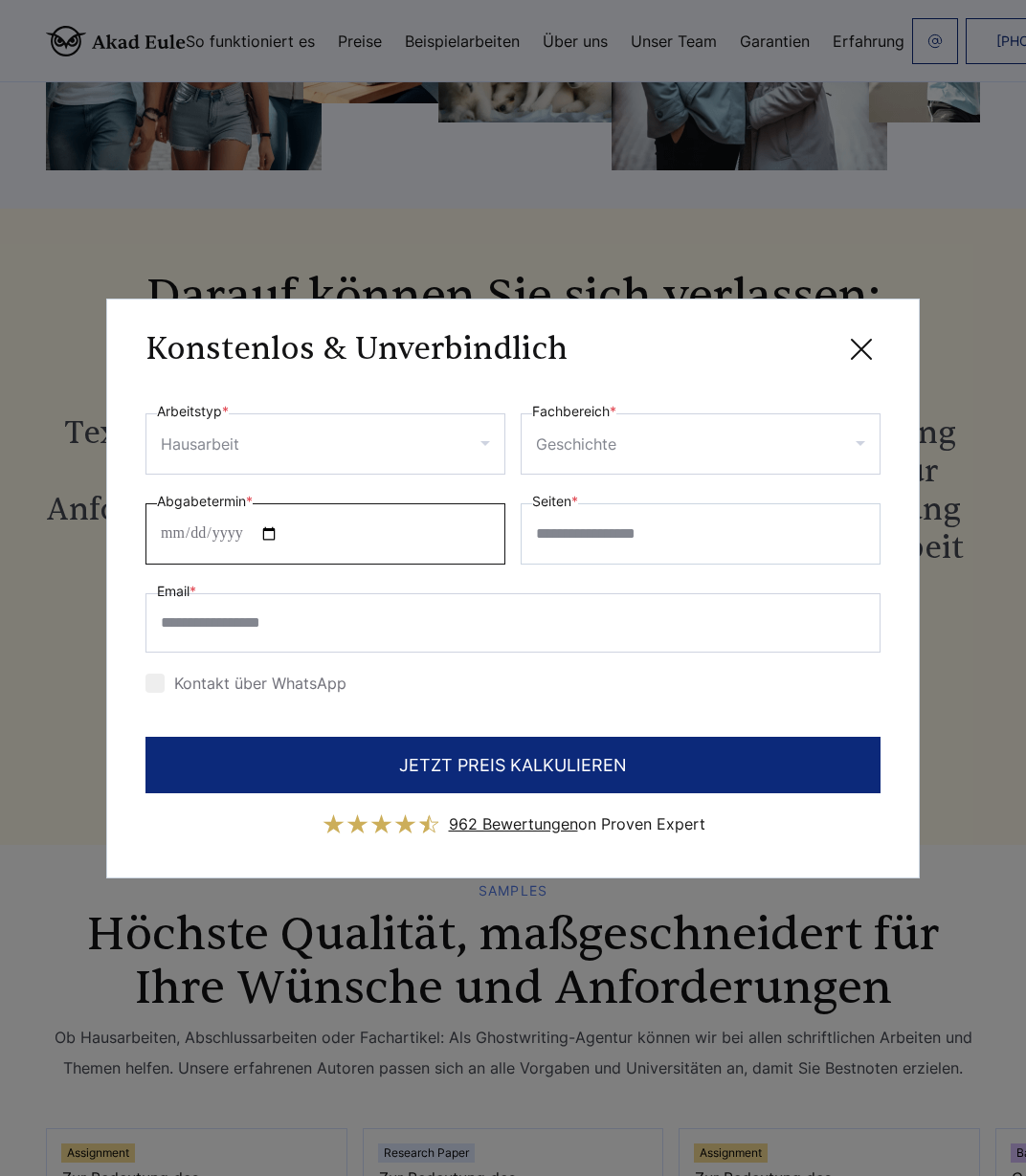 type on "**********" 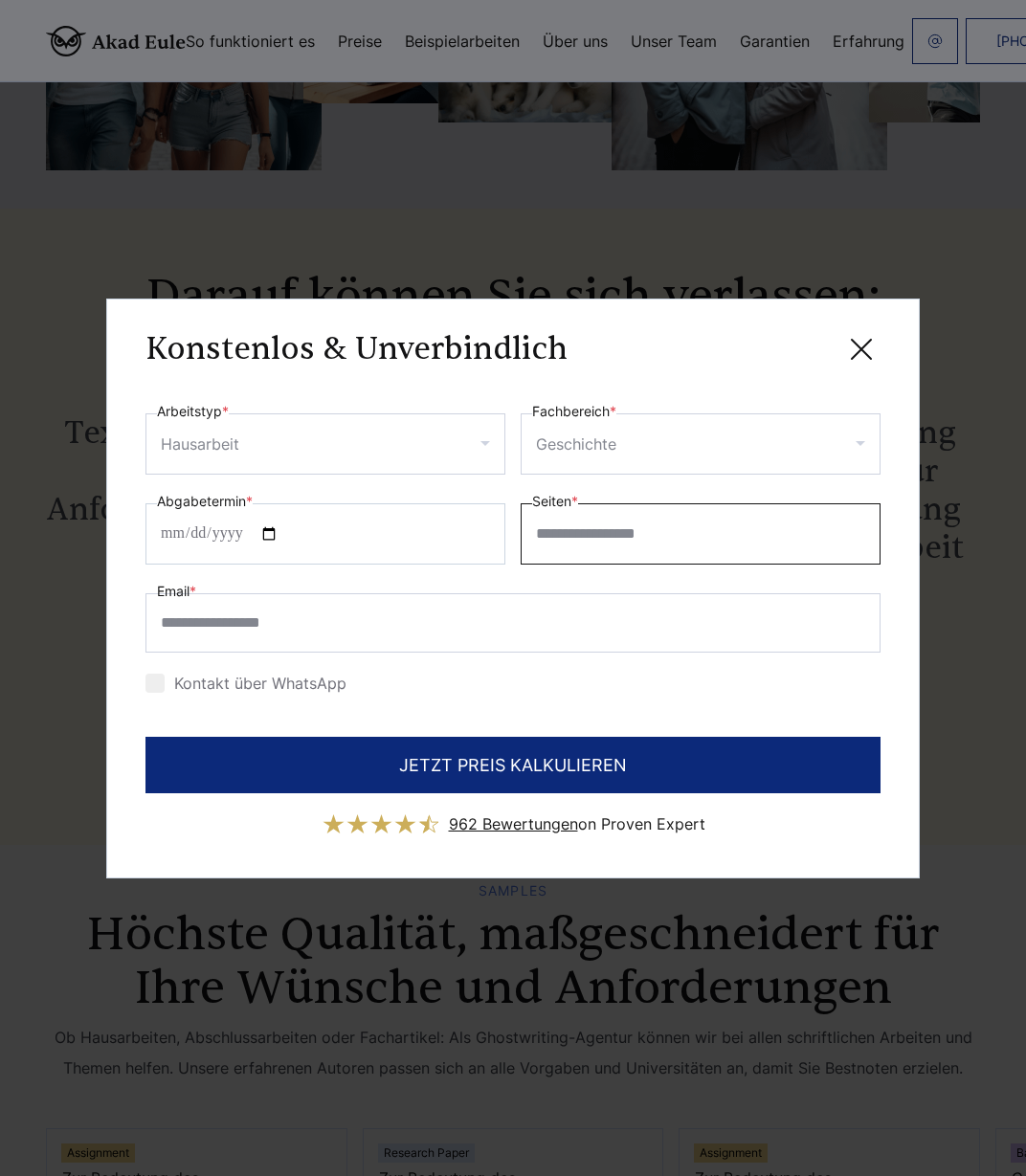 click on "Seiten  *" at bounding box center (701, 534) 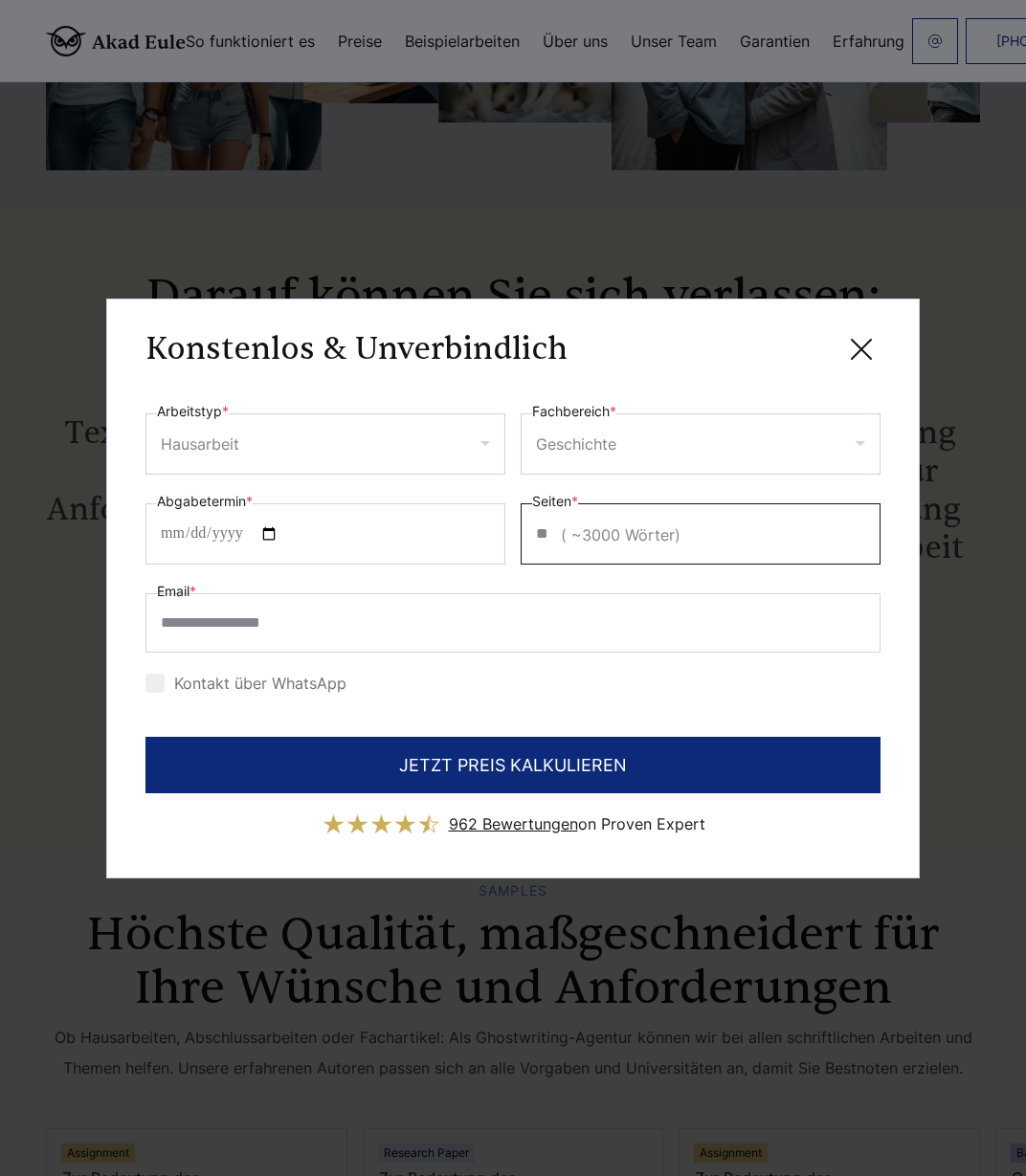 type on "**" 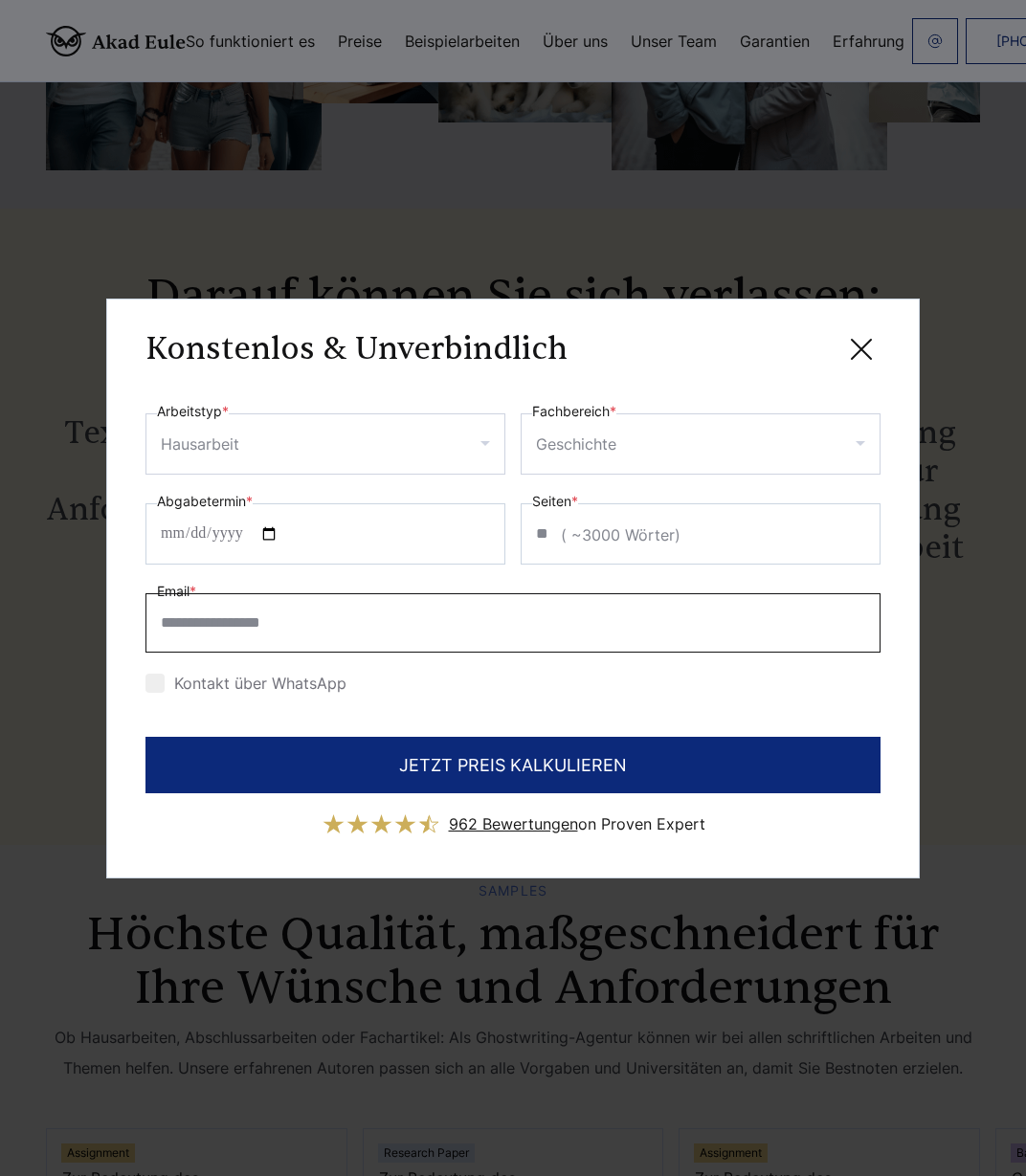 click on "Email  *" at bounding box center (513, 623) 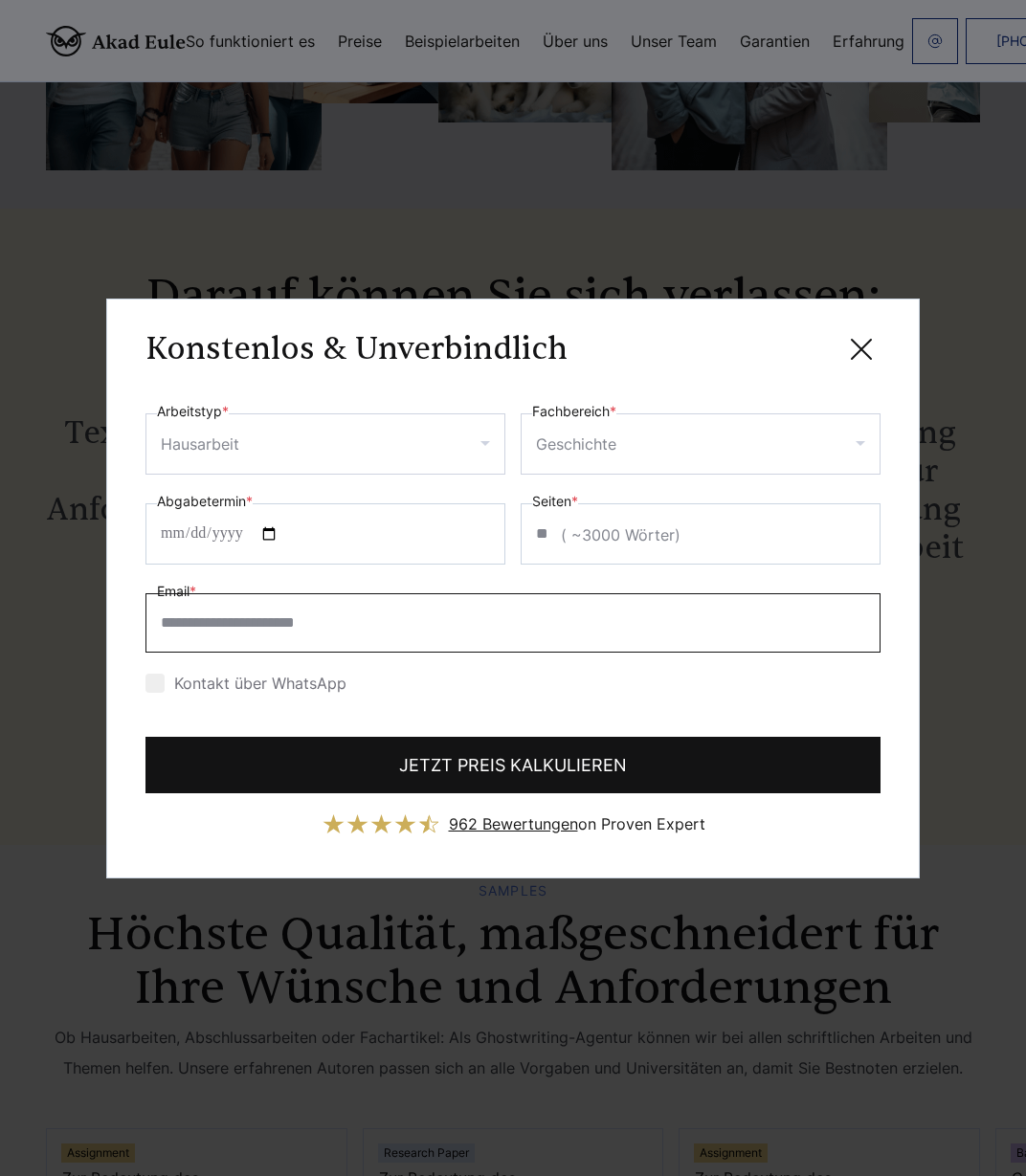 type on "**********" 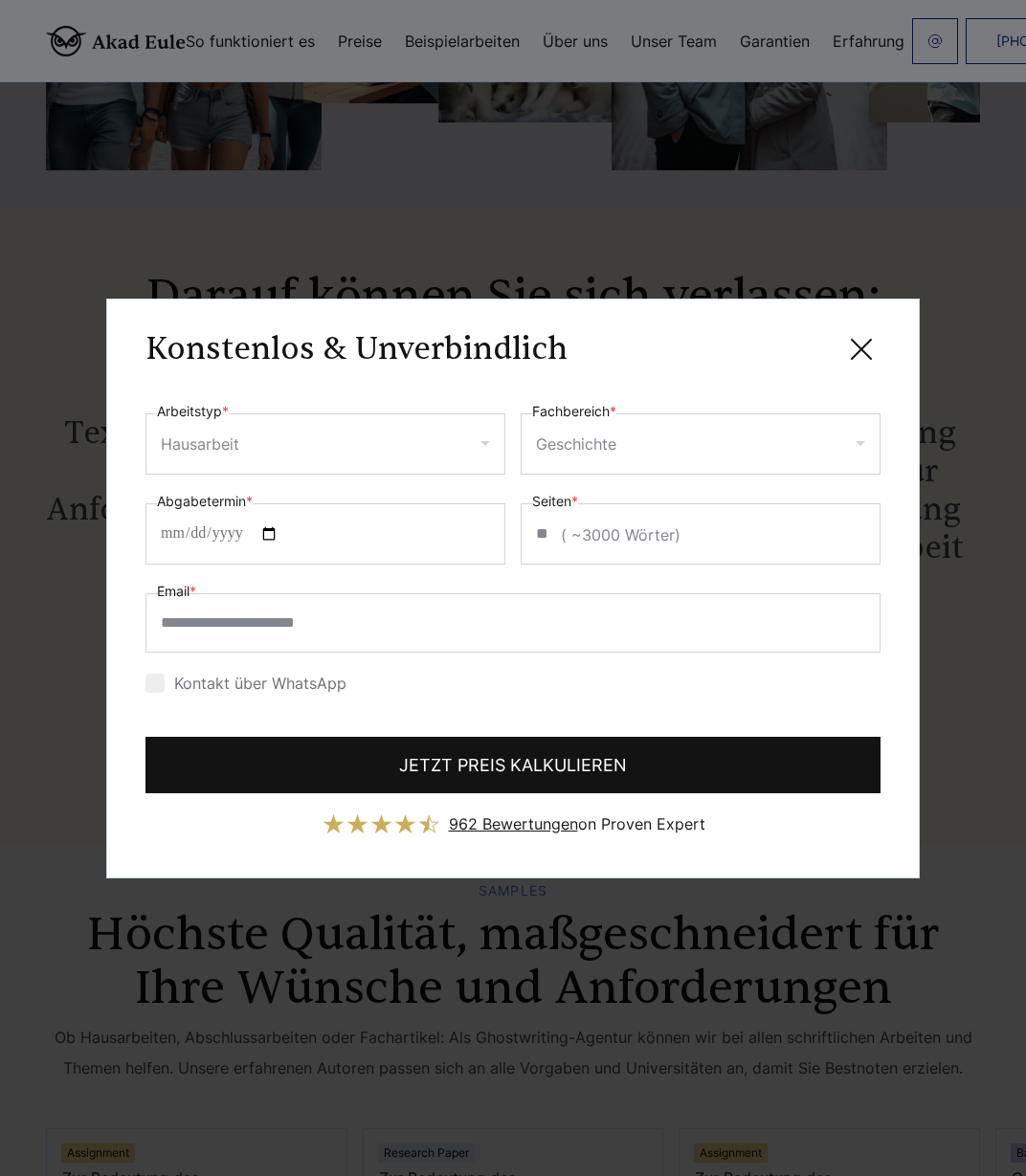 click on "JETZT PREIS KALKULIEREN" at bounding box center [513, 765] 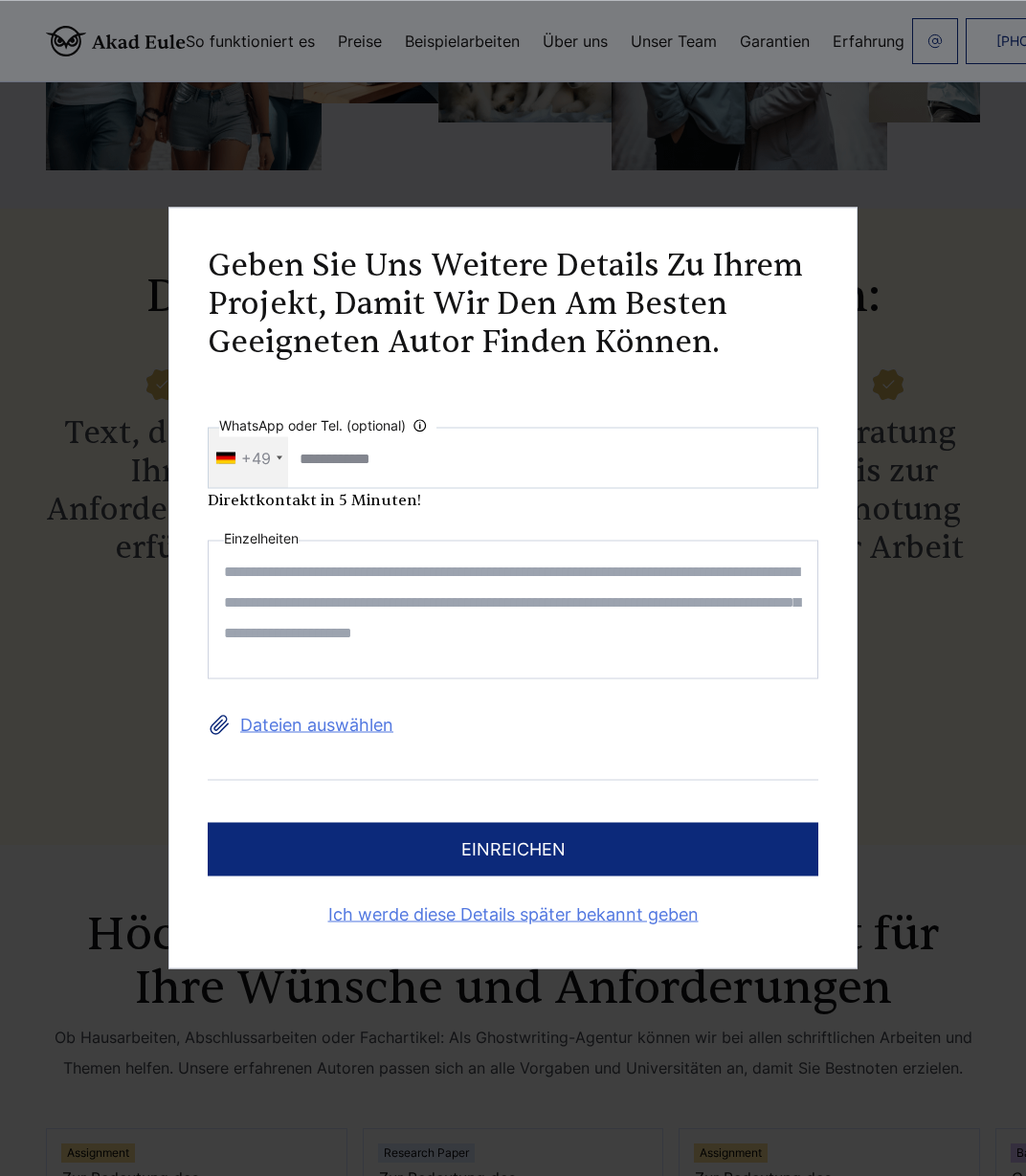 scroll, scrollTop: 0, scrollLeft: 0, axis: both 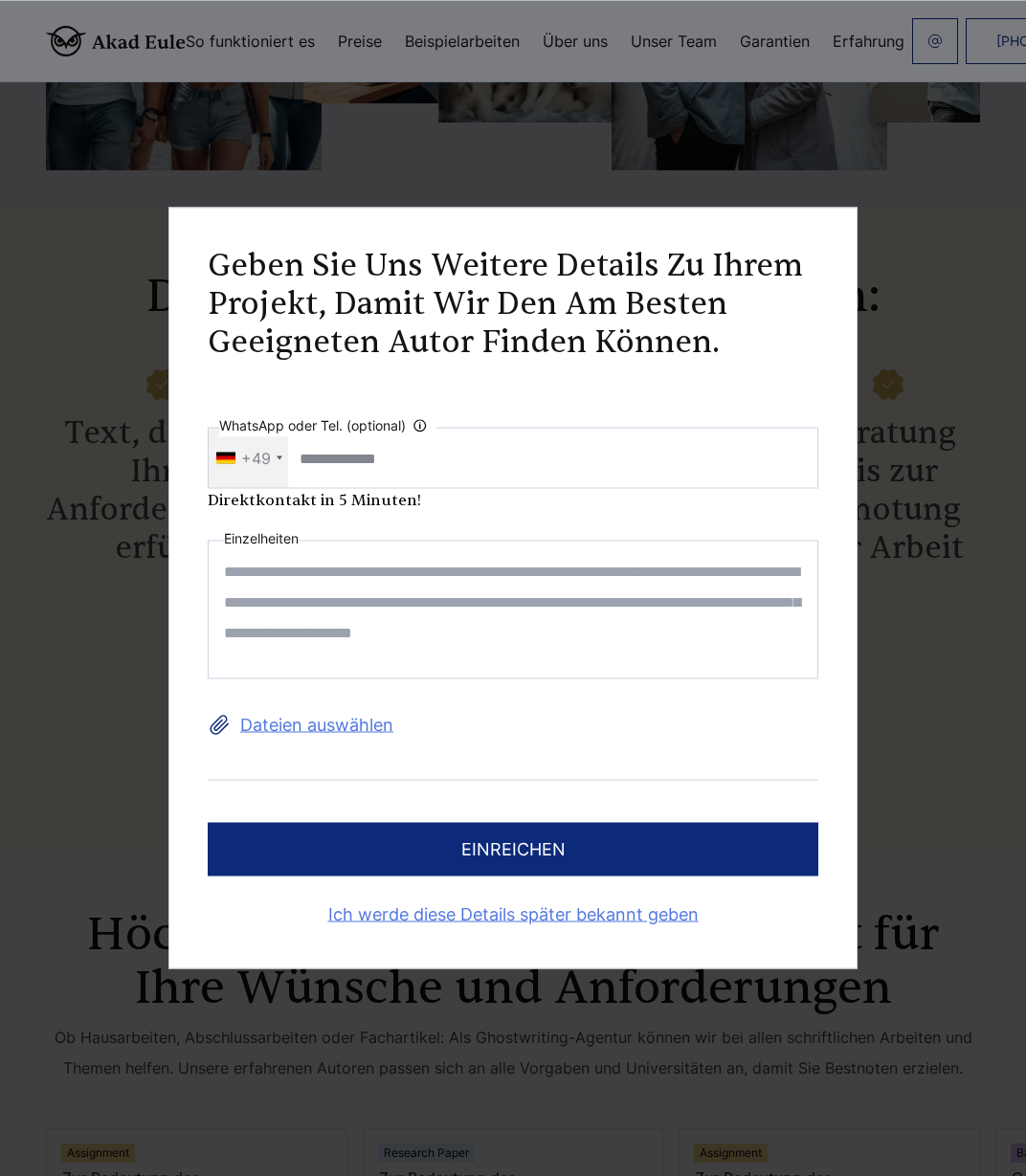 type on "**********" 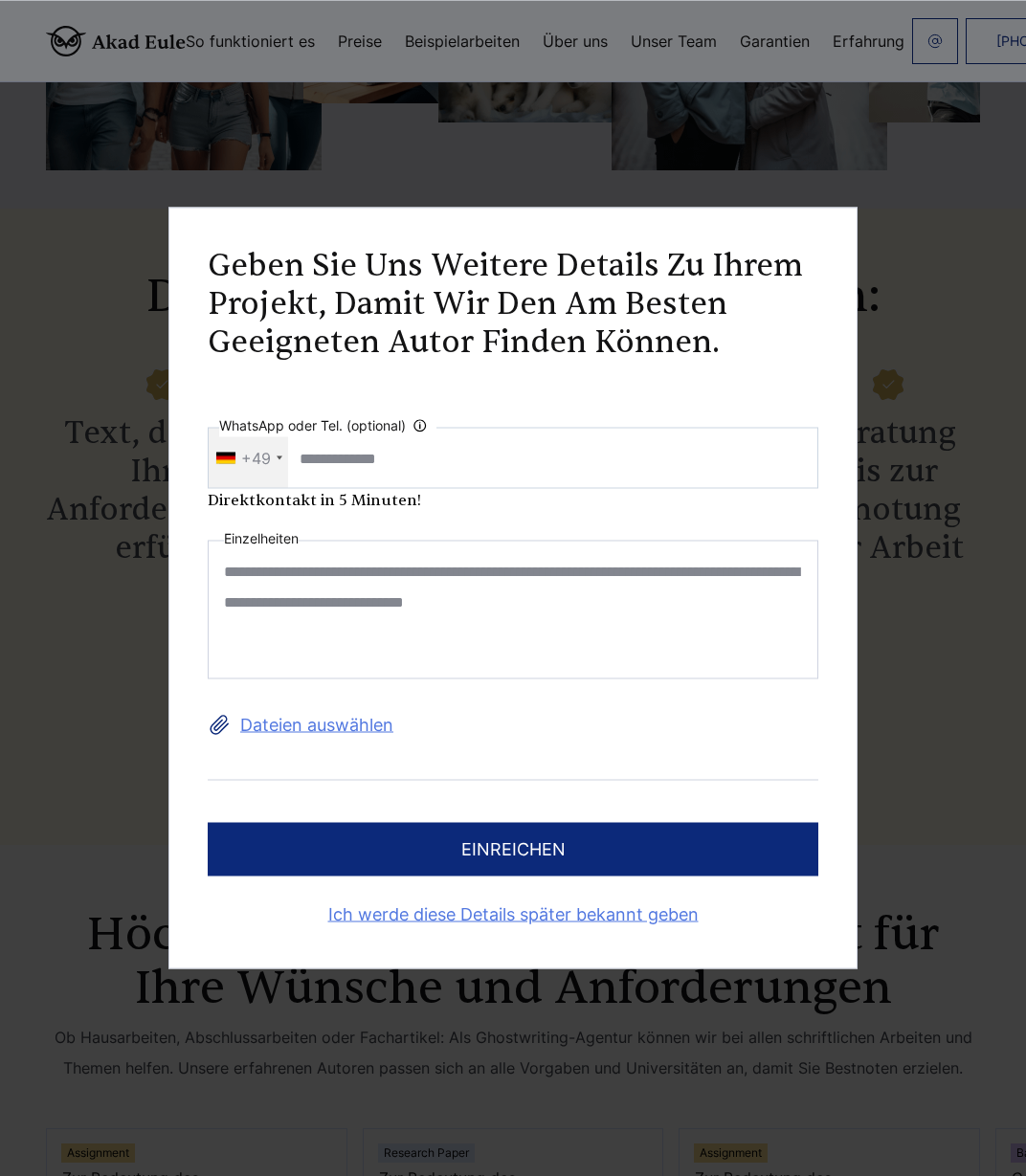 type on "**********" 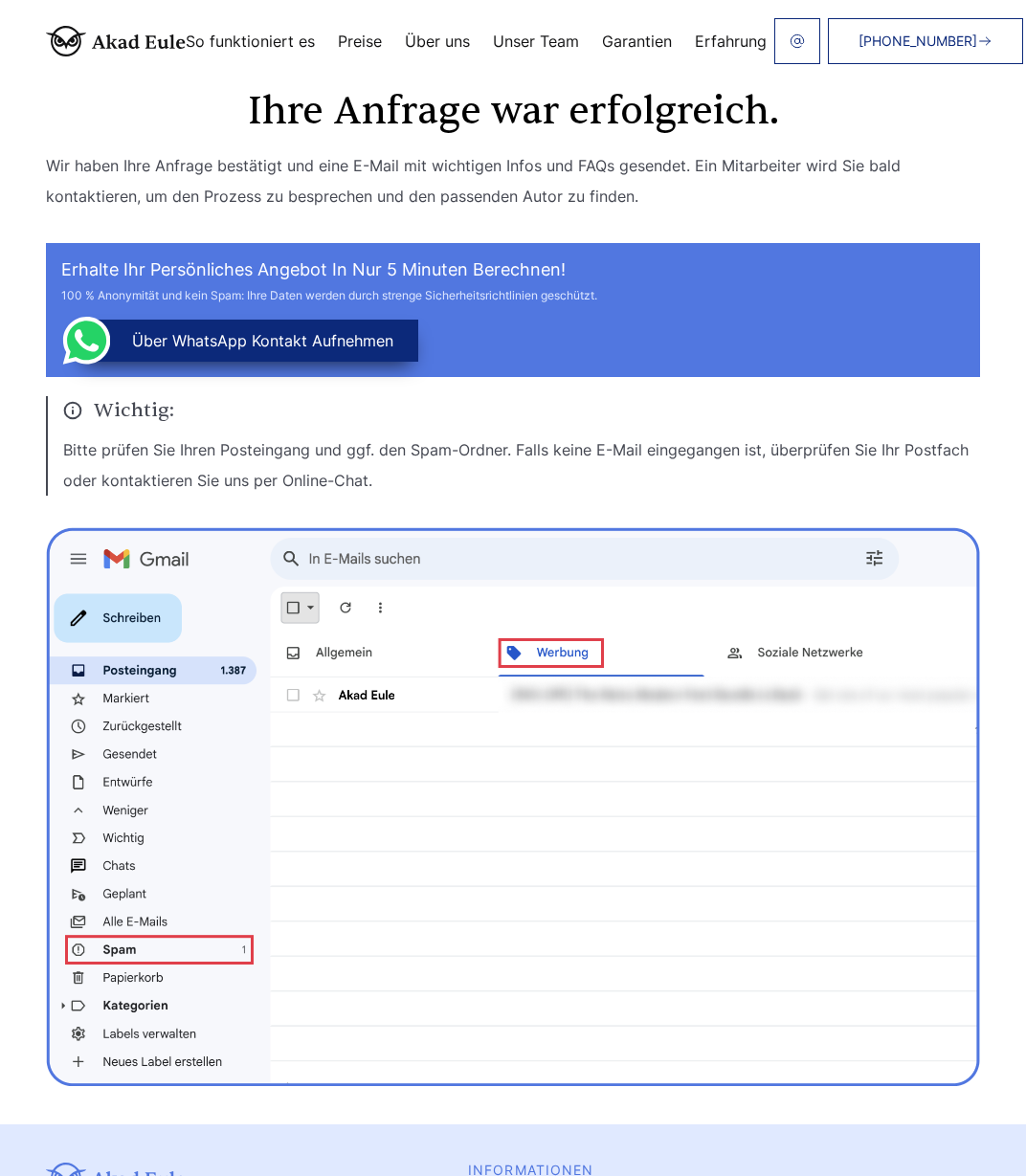 scroll, scrollTop: 0, scrollLeft: 0, axis: both 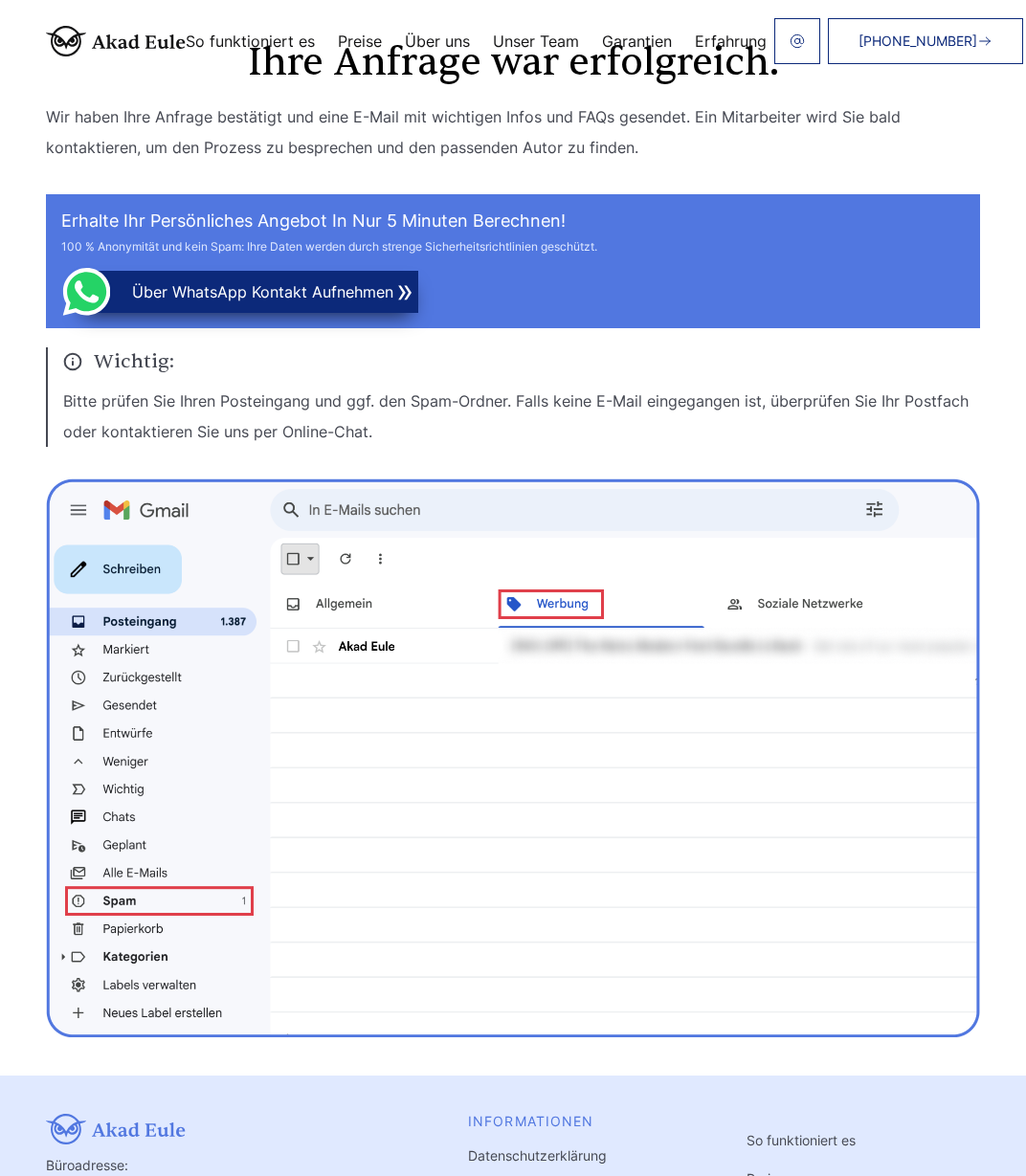 click on "über WhatsApp Kontakt aufnehmen" at bounding box center (247, 292) 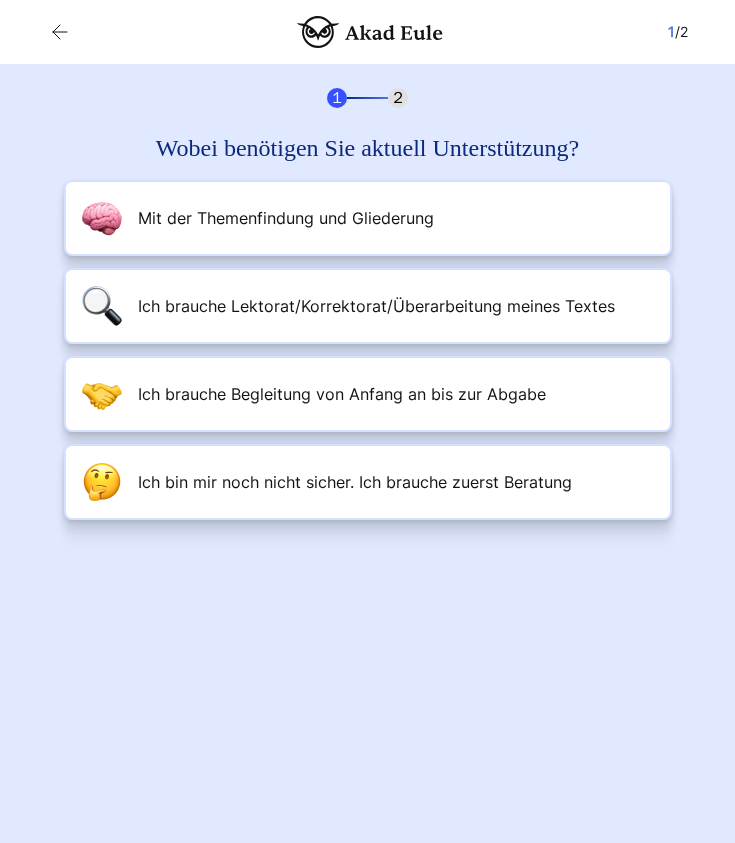 scroll, scrollTop: 0, scrollLeft: 0, axis: both 